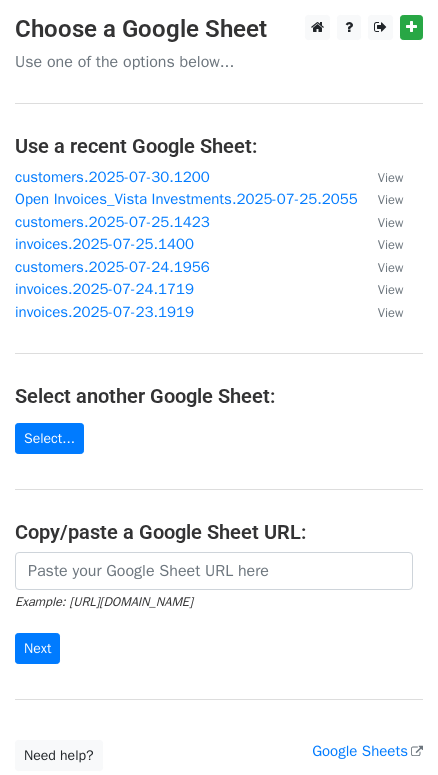 scroll, scrollTop: 0, scrollLeft: 0, axis: both 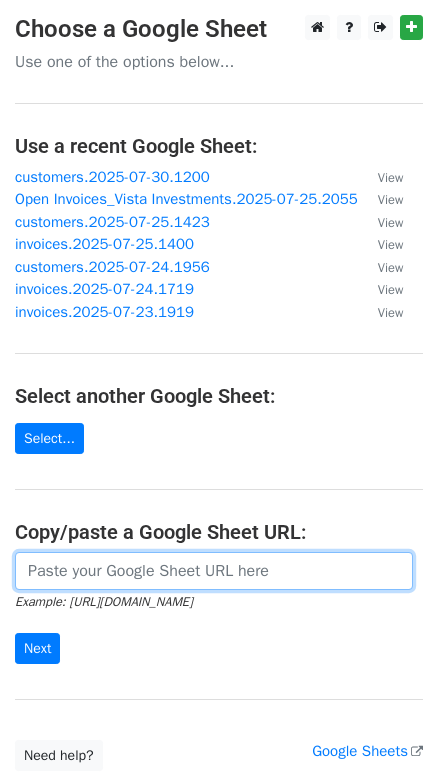 click at bounding box center (214, 571) 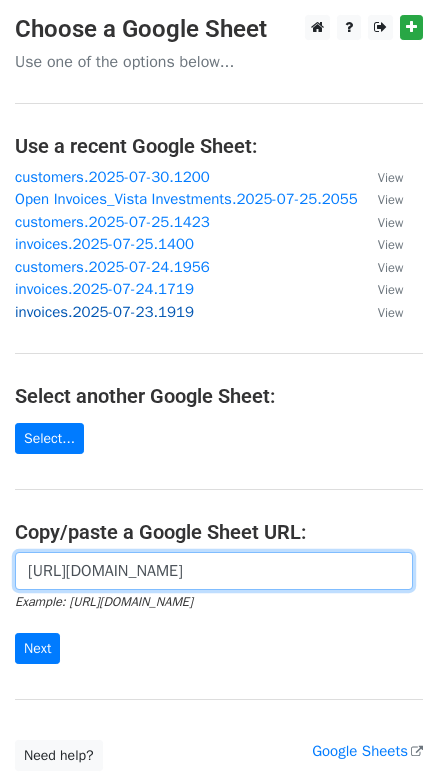 scroll, scrollTop: 0, scrollLeft: 447, axis: horizontal 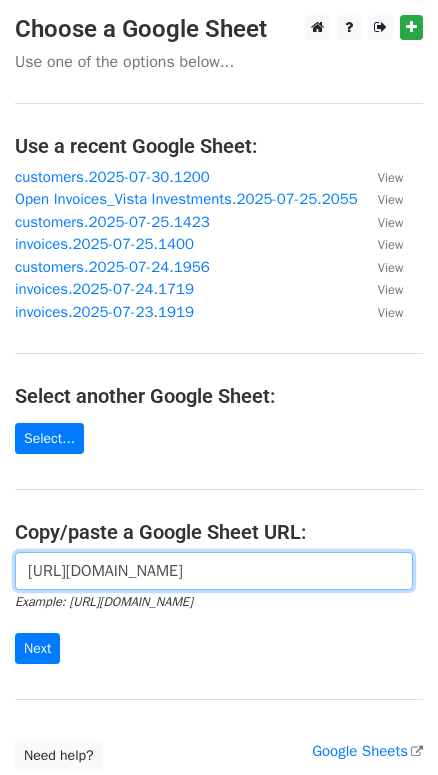 type on "https://docs.google.com/spreadsheets/d/1vEx53kvmyraSxesUxao4t4MINwXEVRFXqRoFW_LoWEg/edit?gid=0#gid=0" 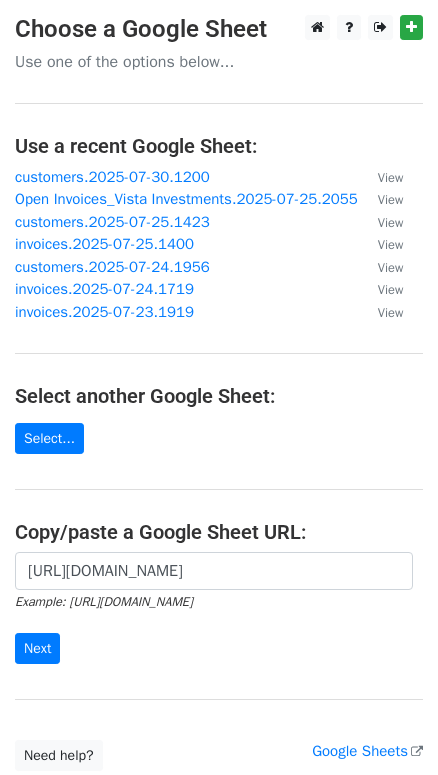 scroll, scrollTop: 0, scrollLeft: 0, axis: both 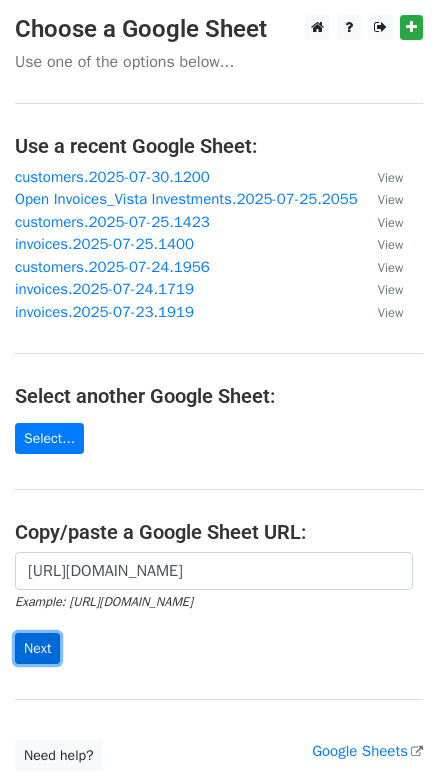 click on "Next" at bounding box center (37, 648) 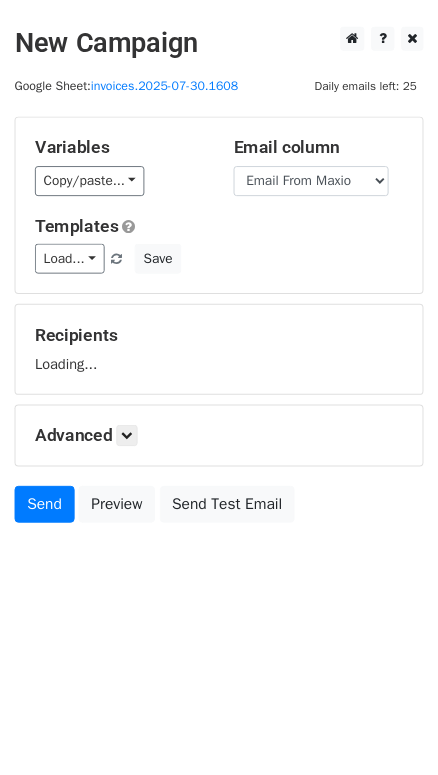 scroll, scrollTop: 0, scrollLeft: 0, axis: both 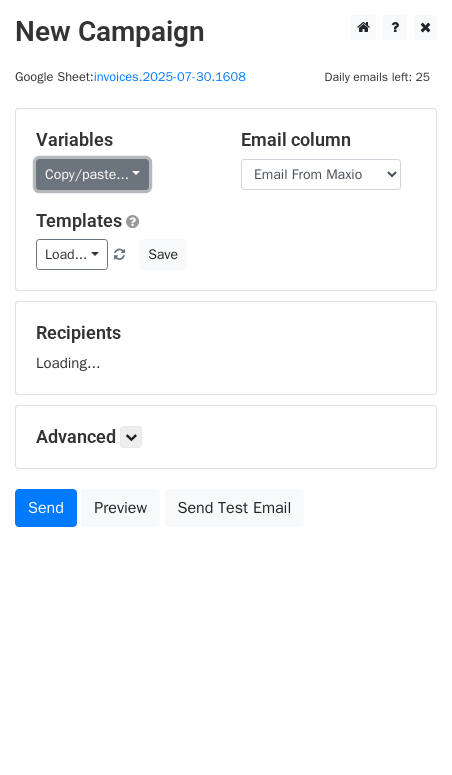 click on "Copy/paste..." at bounding box center [92, 174] 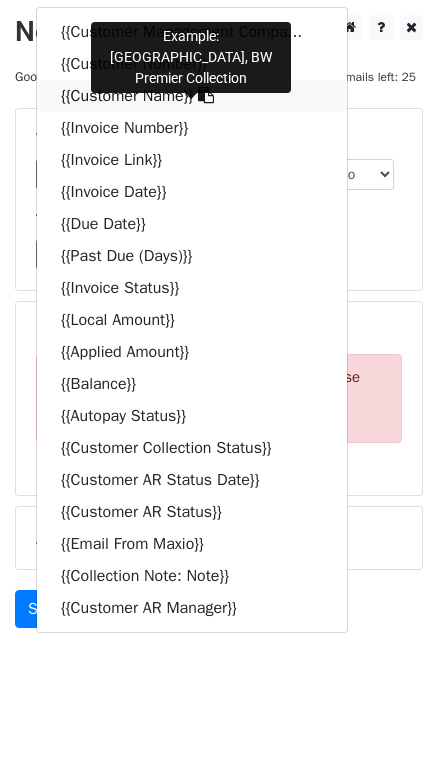 click at bounding box center (206, 95) 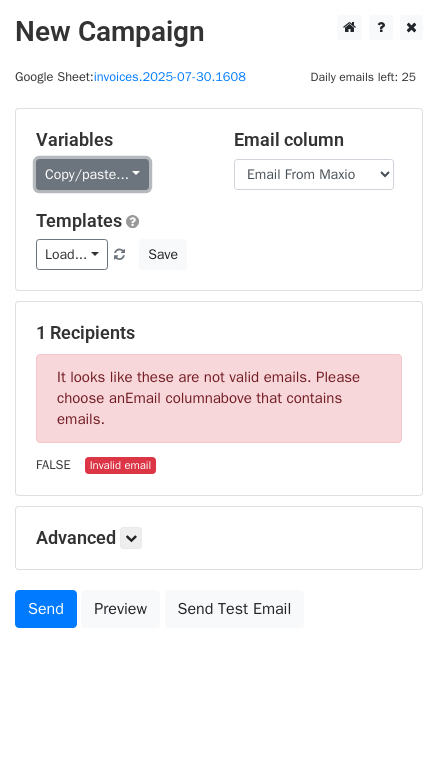 click on "Copy/paste..." at bounding box center [92, 174] 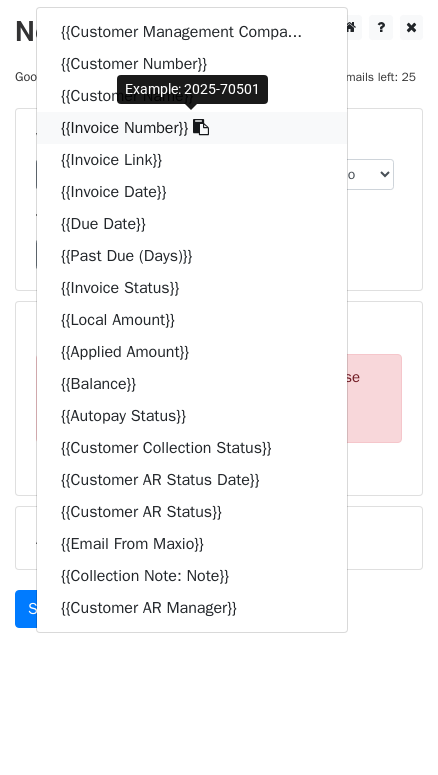 click at bounding box center (201, 127) 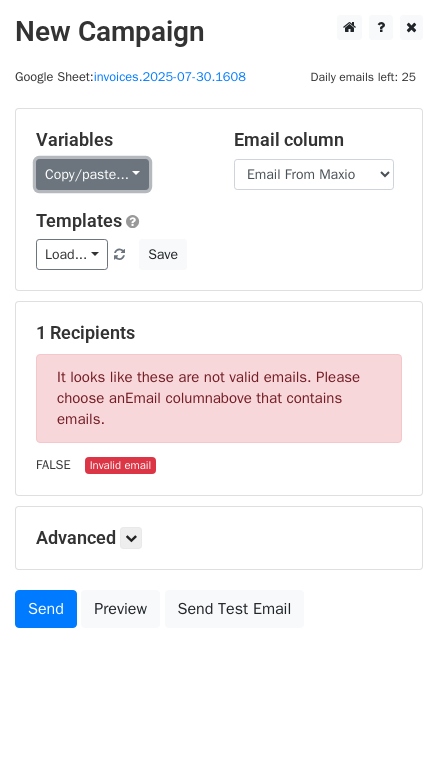 click on "Copy/paste..." at bounding box center (92, 174) 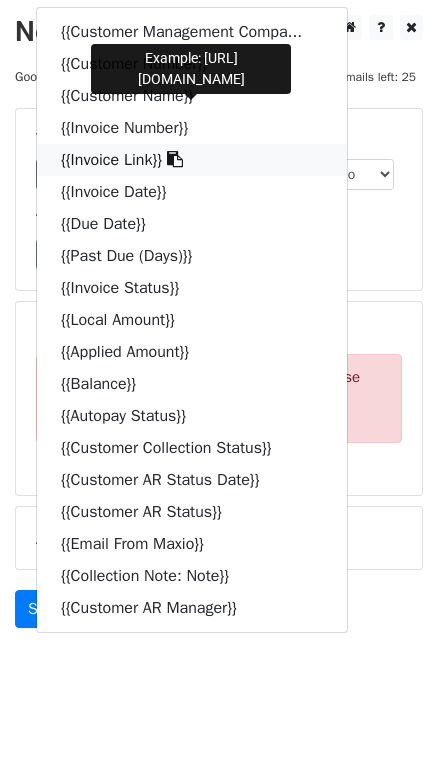 click at bounding box center [175, 159] 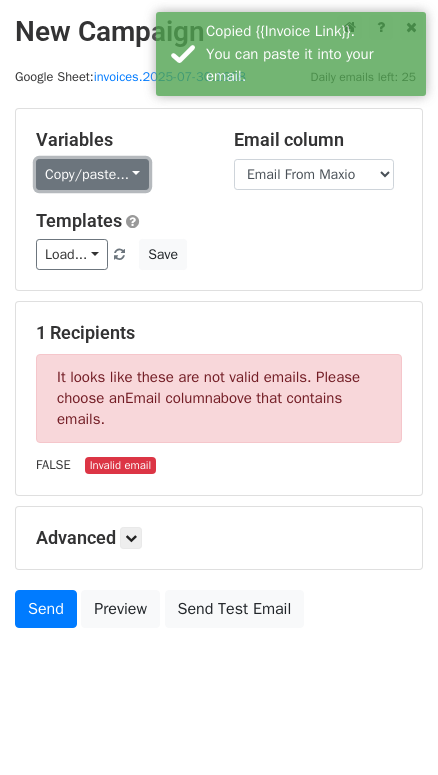 click on "Copy/paste..." at bounding box center (92, 174) 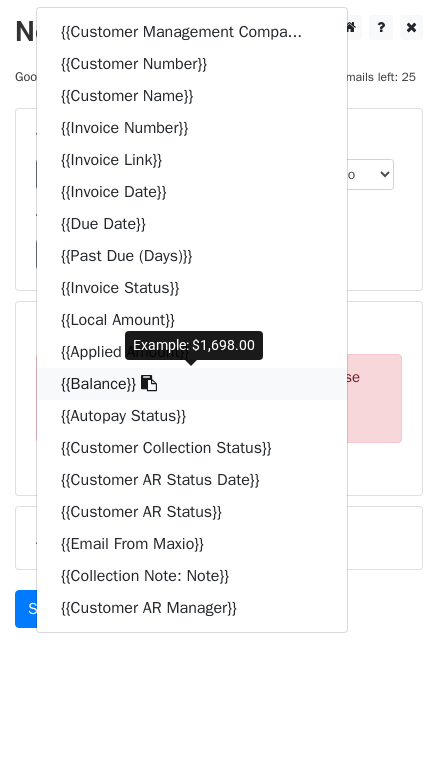 click at bounding box center (149, 383) 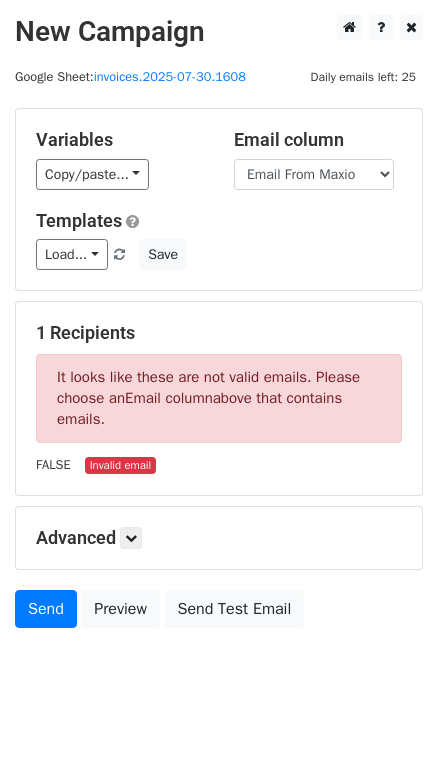 click on "1 Recipients
It looks like these are not valid emails. Please choose an  Email column  above that contains emails.
FALSE
Invalid email" at bounding box center [219, 398] 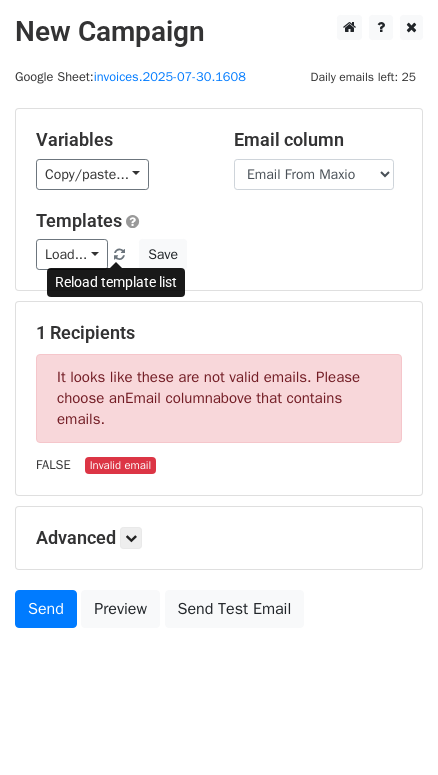 click at bounding box center (119, 255) 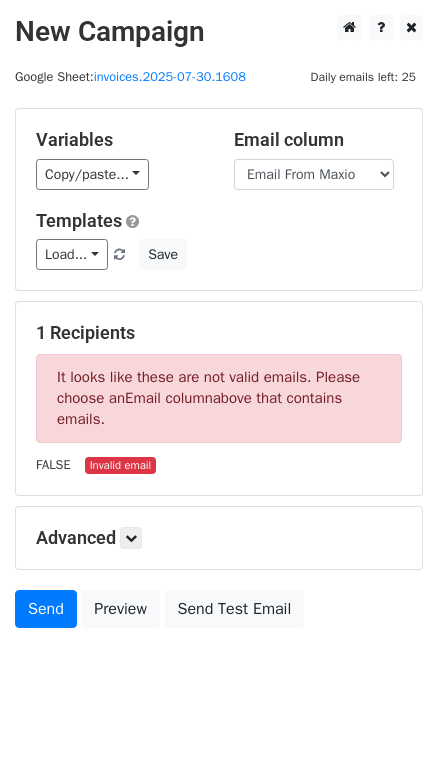 click on "1 Recipients
It looks like these are not valid emails. Please choose an  Email column  above that contains emails.
FALSE
Invalid email" at bounding box center (219, 398) 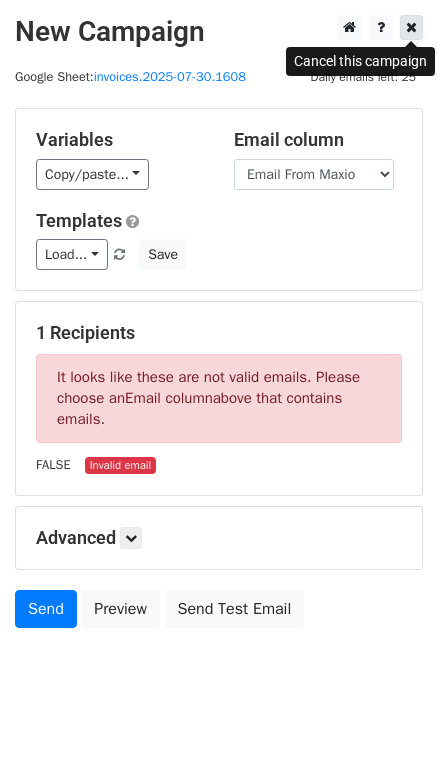 click at bounding box center [411, 27] 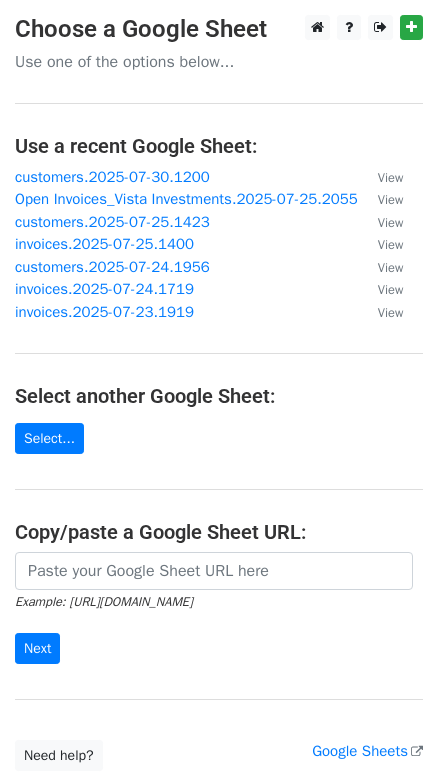 scroll, scrollTop: 0, scrollLeft: 0, axis: both 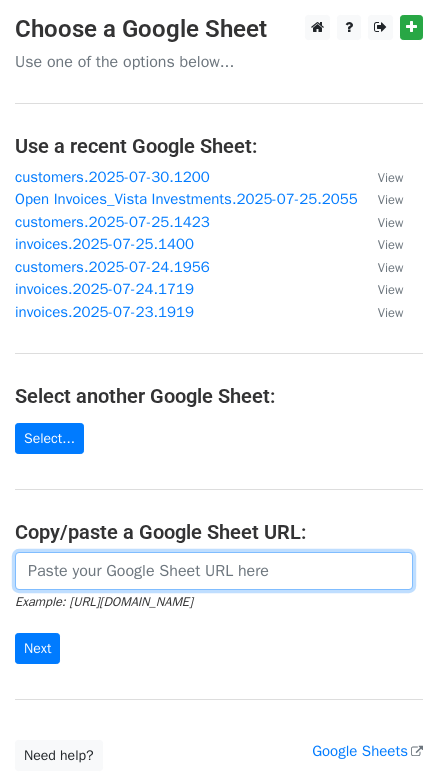 click at bounding box center [214, 571] 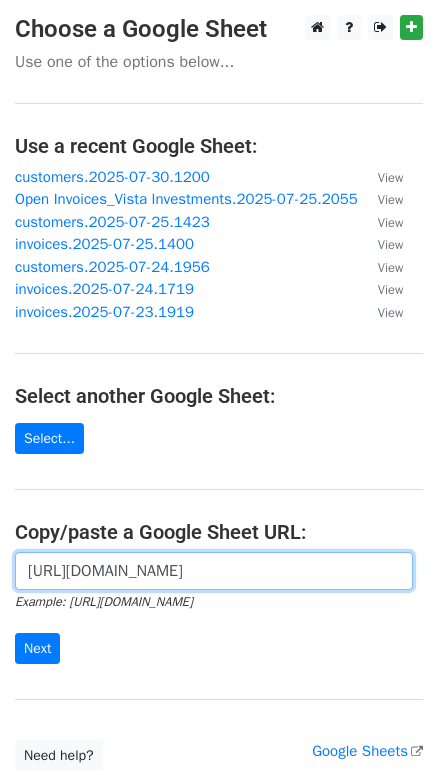 scroll, scrollTop: 0, scrollLeft: 447, axis: horizontal 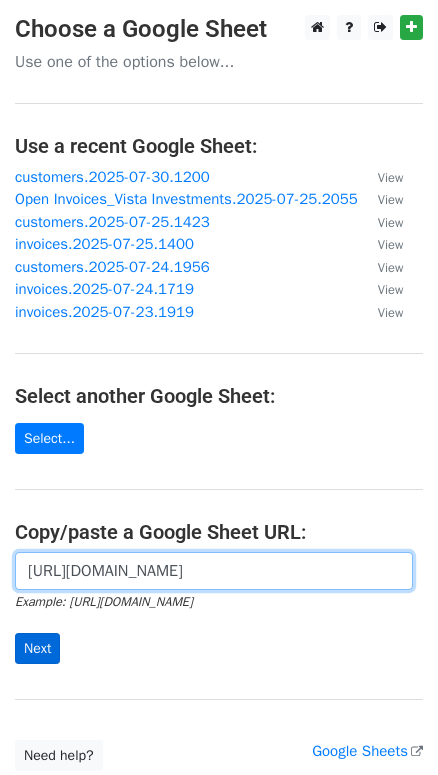 type on "https://docs.google.com/spreadsheets/d/1vEx53kvmyraSxesUxao4t4MINwXEVRFXqRoFW_LoWEg/edit?gid=0#gid=0" 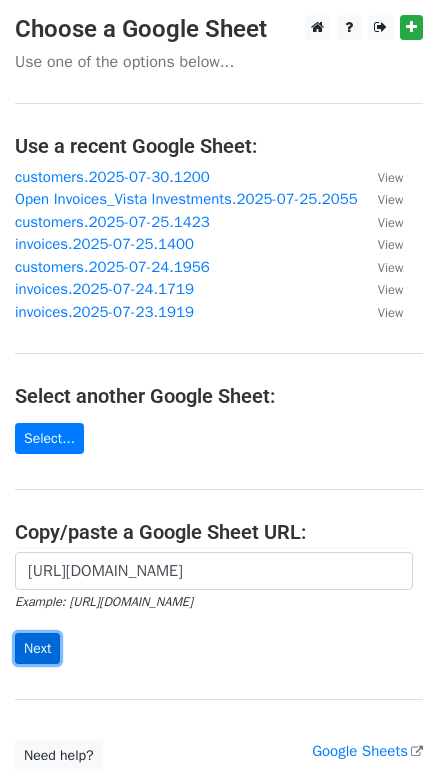 click on "Next" at bounding box center [37, 648] 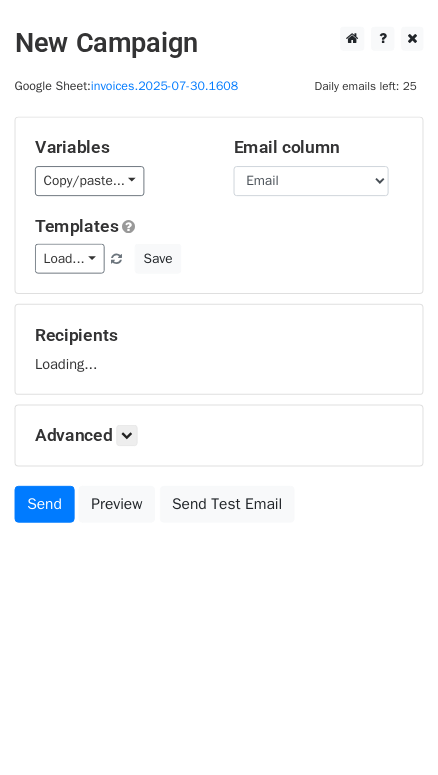 scroll, scrollTop: 0, scrollLeft: 0, axis: both 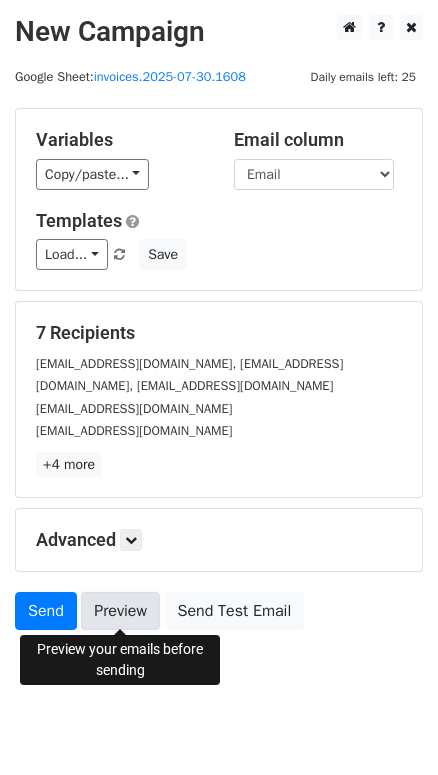 click on "Preview" at bounding box center (120, 611) 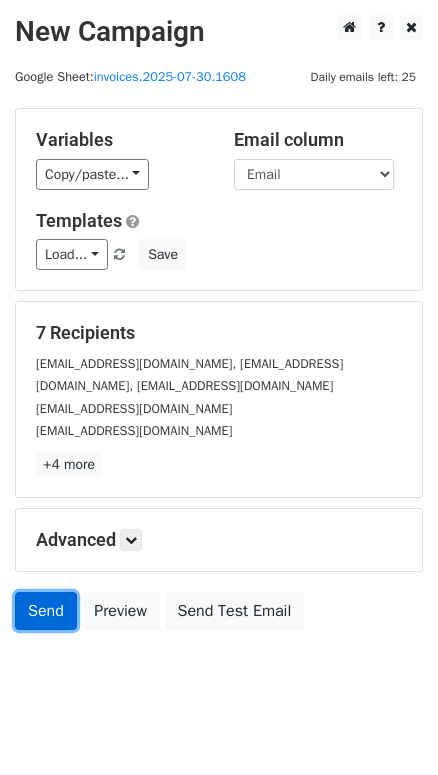 click on "Send" at bounding box center [46, 611] 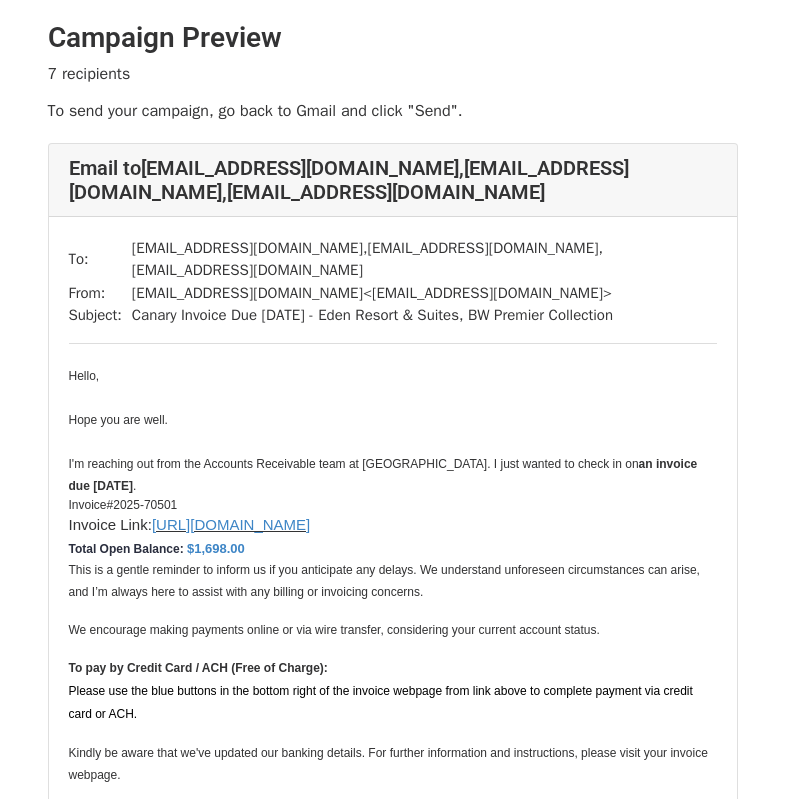 scroll, scrollTop: 792, scrollLeft: 0, axis: vertical 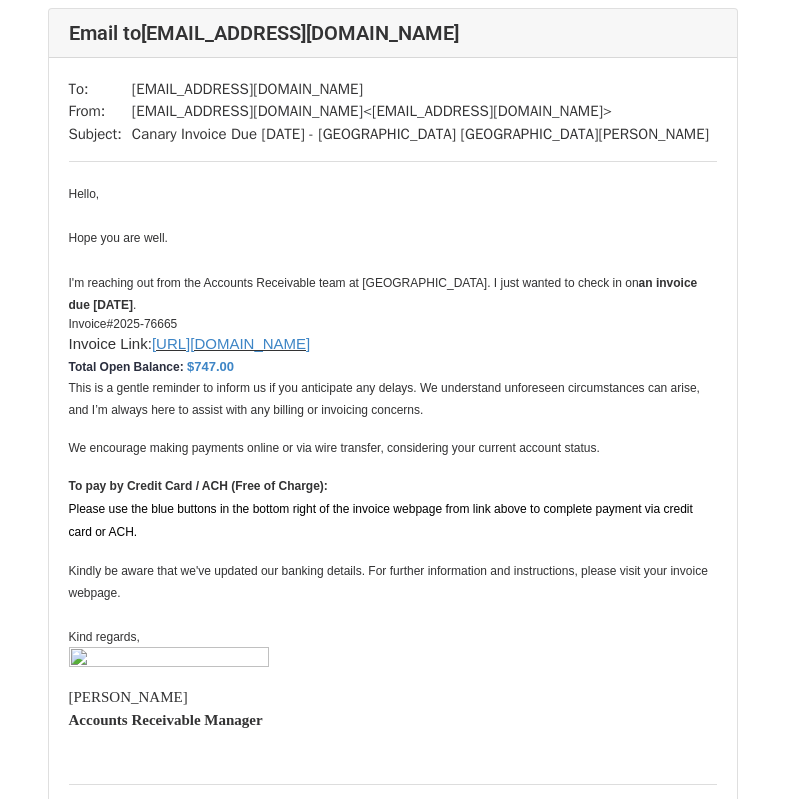 click on "Campaign Preview
7 recipients
To send your campaign, go back to Gmail and click "Send".
Email to
[EMAIL_ADDRESS][DOMAIN_NAME] ,  [EMAIL_ADDRESS][DOMAIN_NAME] ,  [EMAIL_ADDRESS][DOMAIN_NAME]
To:
[EMAIL_ADDRESS][DOMAIN_NAME] ,  [EMAIL_ADDRESS][DOMAIN_NAME] ,  [EMAIL_ADDRESS][DOMAIN_NAME]
From:
[EMAIL_ADDRESS][DOMAIN_NAME]  < [EMAIL_ADDRESS][DOMAIN_NAME] >
Subject:
Canary Invoice Due [DATE] - Eden Resort & Suites, BW Premier Collection
Hello,
Hope you are well.
I'm reaching out from the Accounts Receivable team at [GEOGRAPHIC_DATA]. I just wanted to check in on  an invoice due [DATE] .
Invoice#  2025-70501 Invoice Link:  [URL][DOMAIN_NAME]
Total Open Balance:   $1,698.00
We encourage making payments online or via wire transfer, considering your current account status.
To pay by Credit Card / ACH (Free of Charge):" at bounding box center [392, 2193] 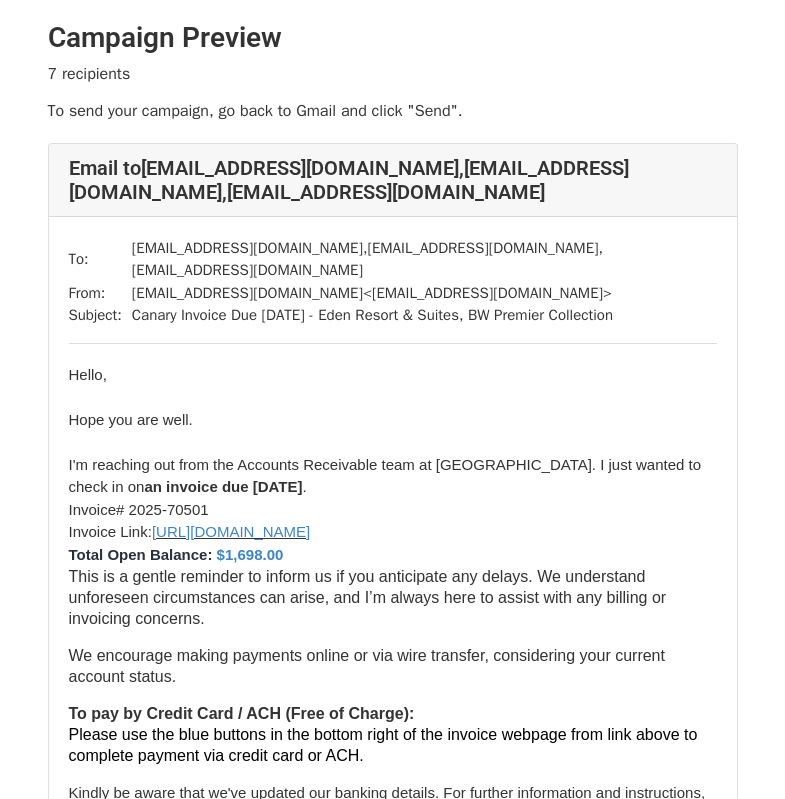 scroll, scrollTop: 0, scrollLeft: 0, axis: both 